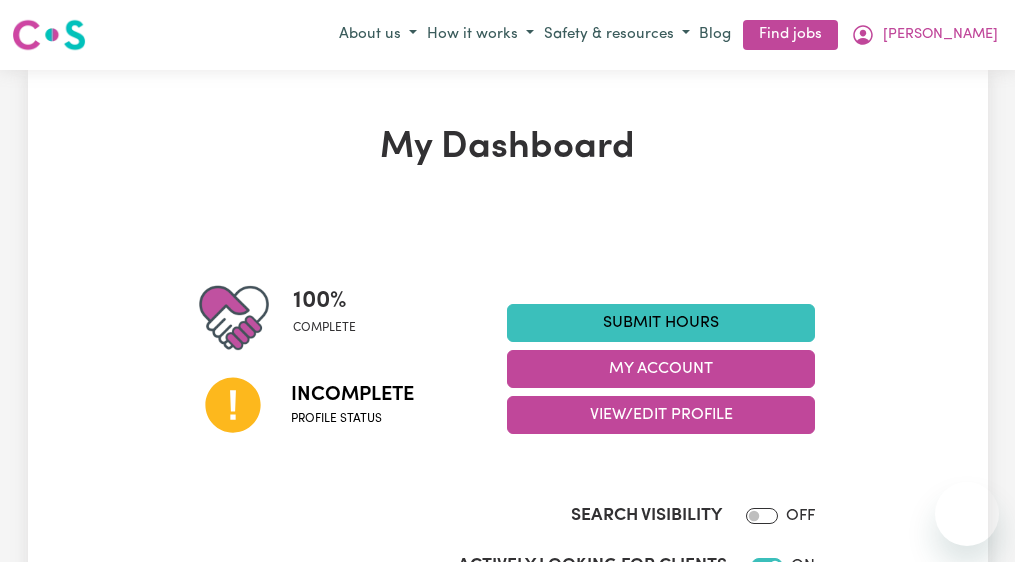 scroll, scrollTop: 0, scrollLeft: 0, axis: both 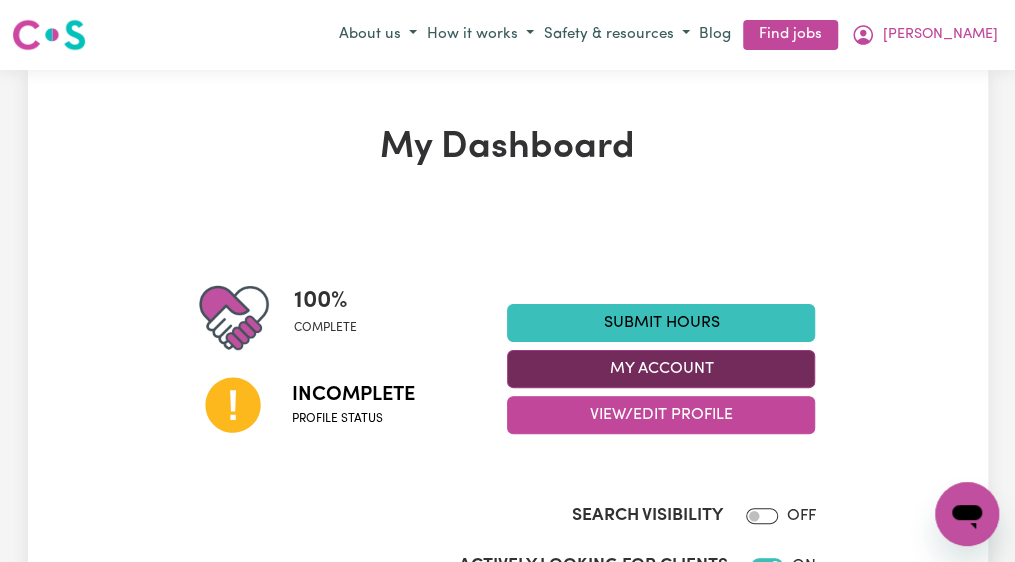 click on "My Account" at bounding box center (661, 369) 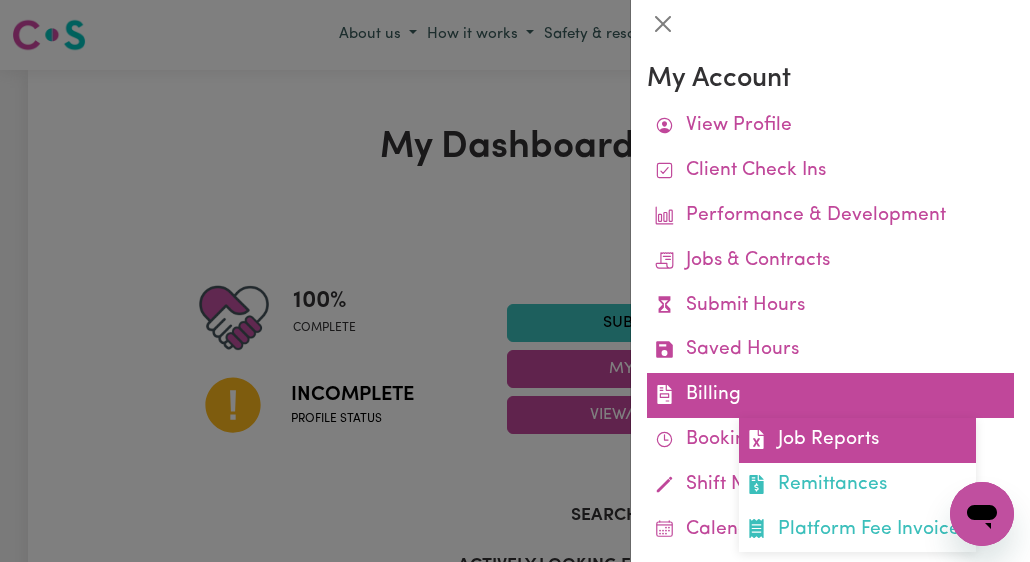 click on "Job Reports" at bounding box center (857, 440) 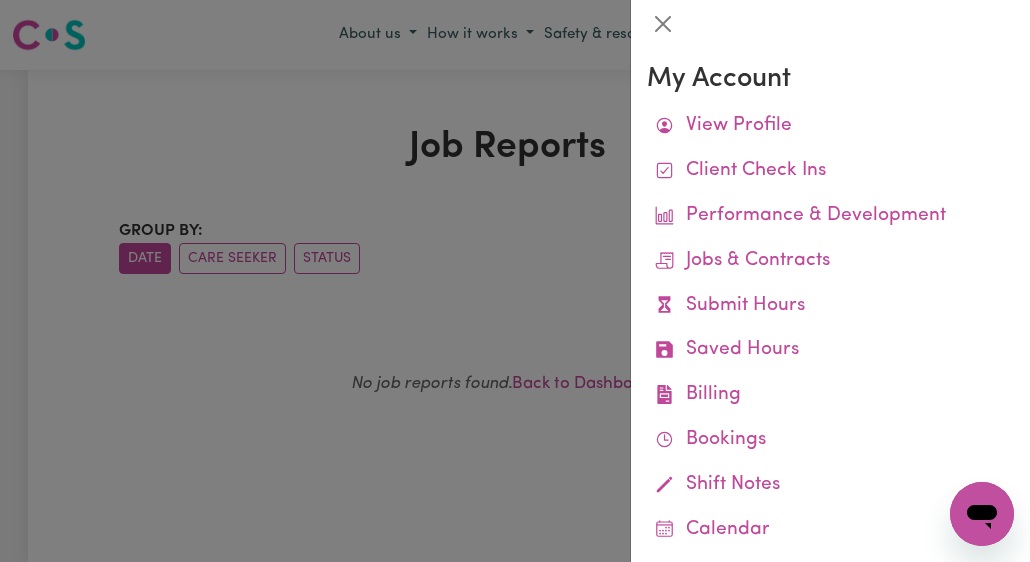 click on "Bookings" at bounding box center [830, 440] 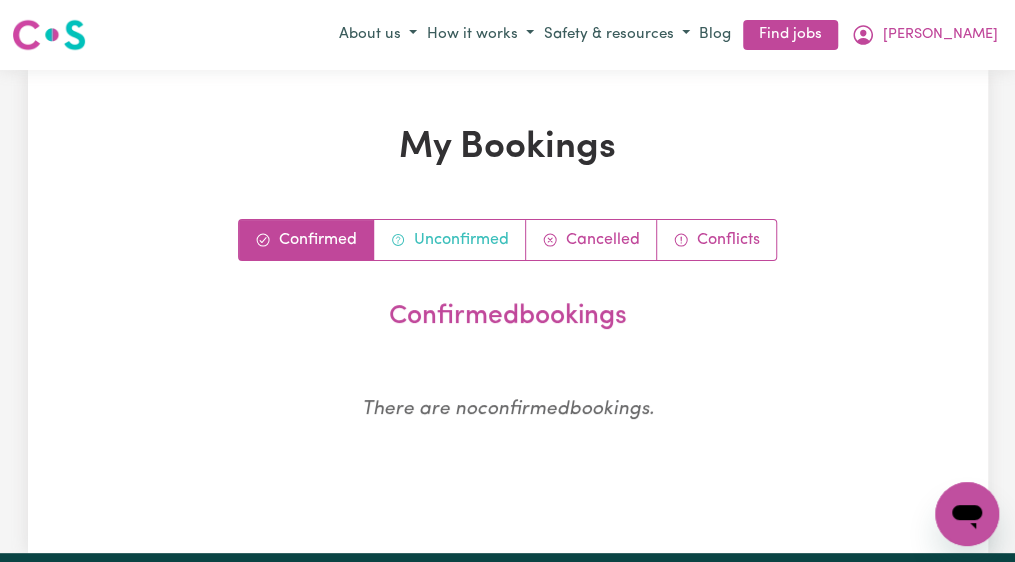click on "Unconfirmed" at bounding box center (450, 240) 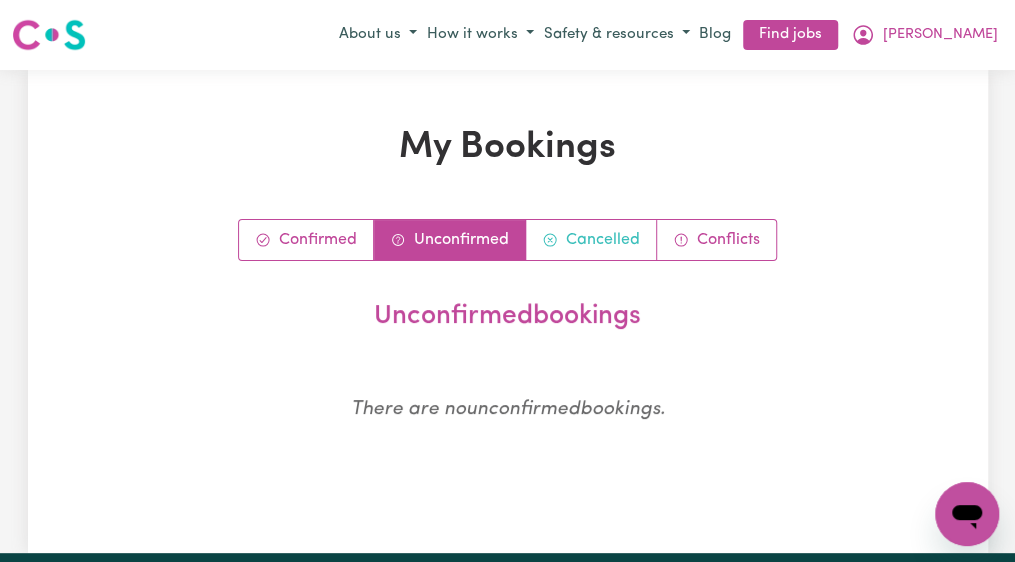 click on "Cancelled" at bounding box center [591, 240] 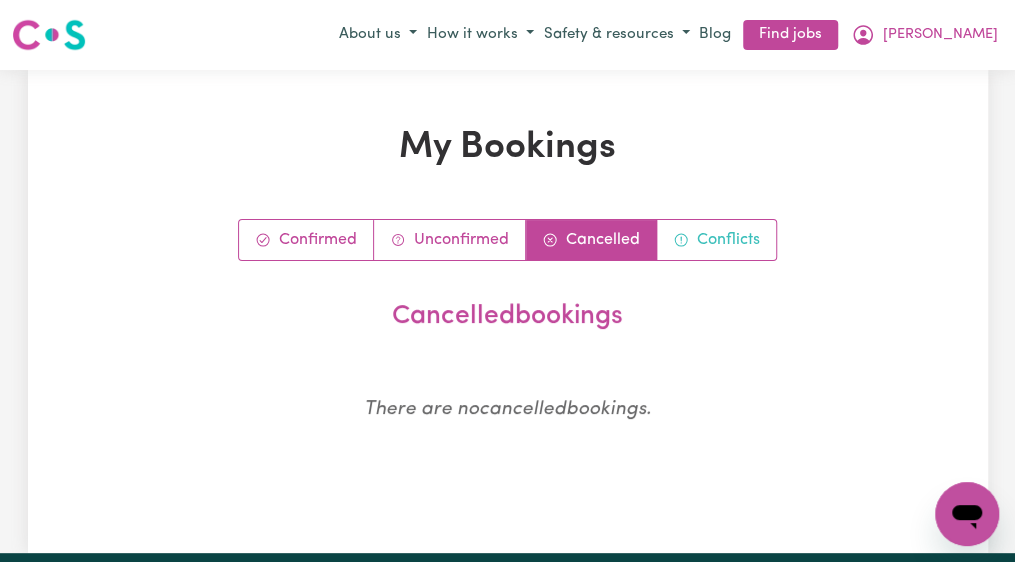 click on "Conflicts" at bounding box center [716, 240] 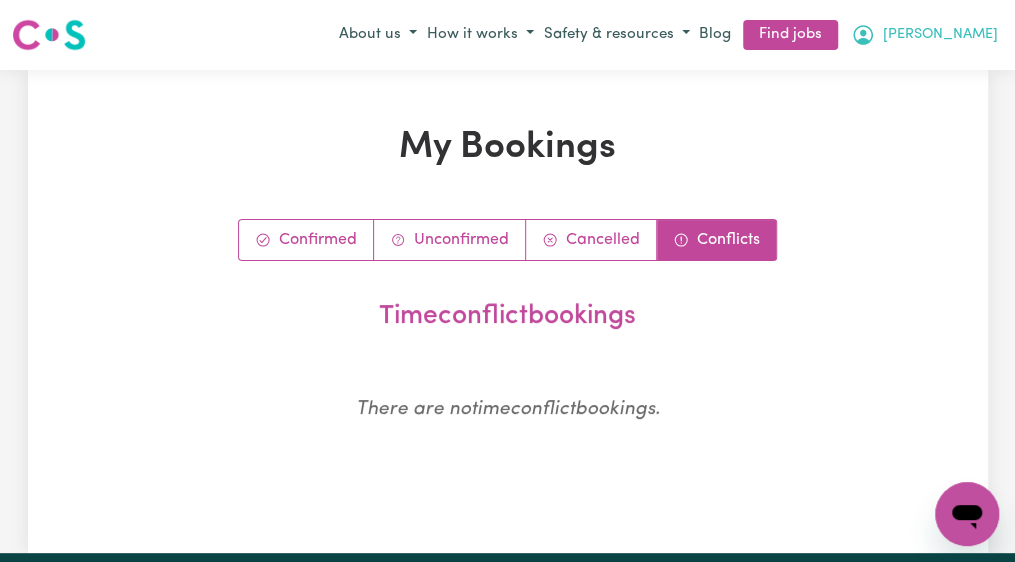 click on "[PERSON_NAME]" at bounding box center [940, 35] 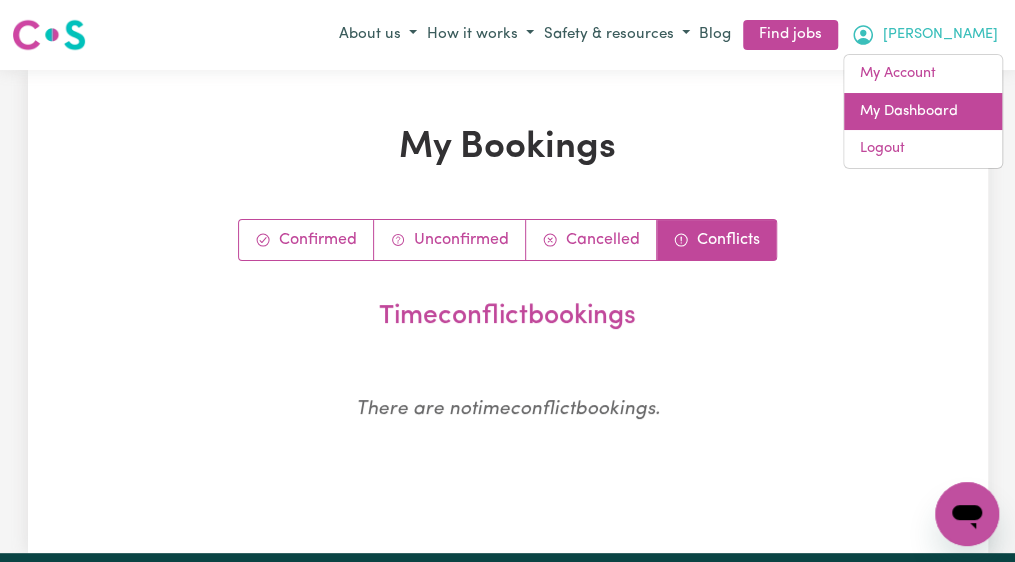 click on "My Dashboard" at bounding box center [923, 112] 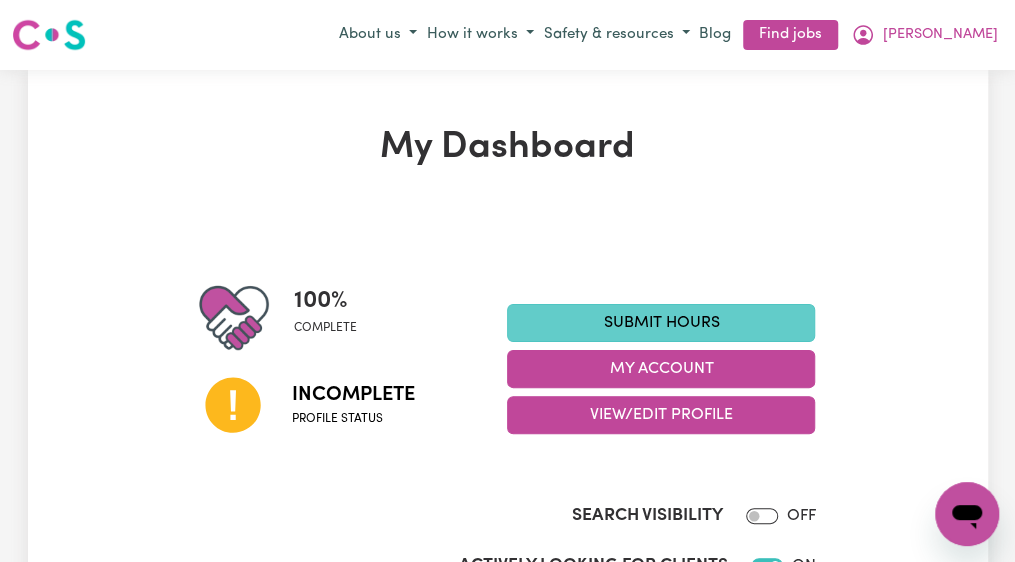click on "Submit Hours" at bounding box center [661, 323] 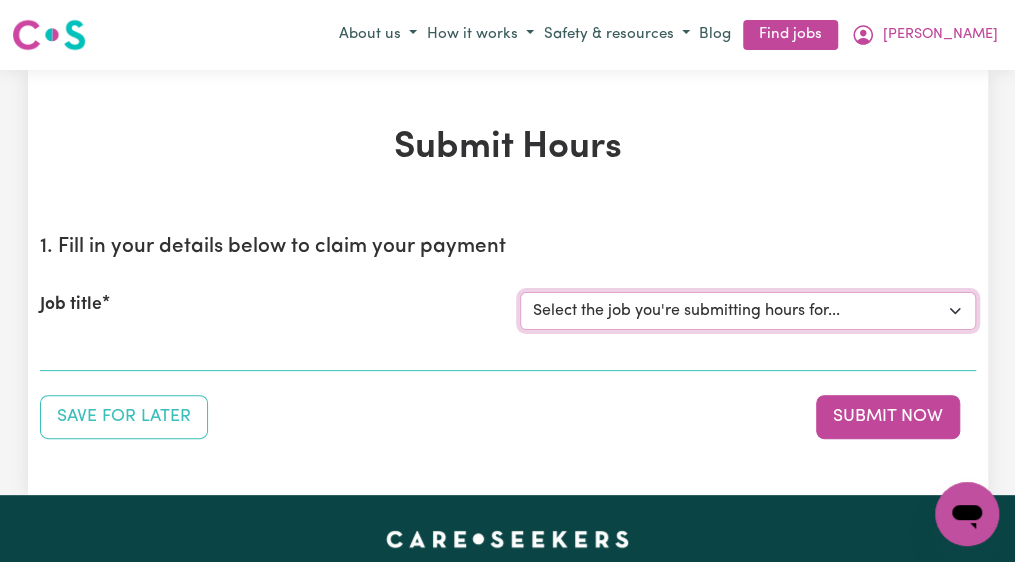click on "Select the job you're submitting hours for..." at bounding box center [748, 311] 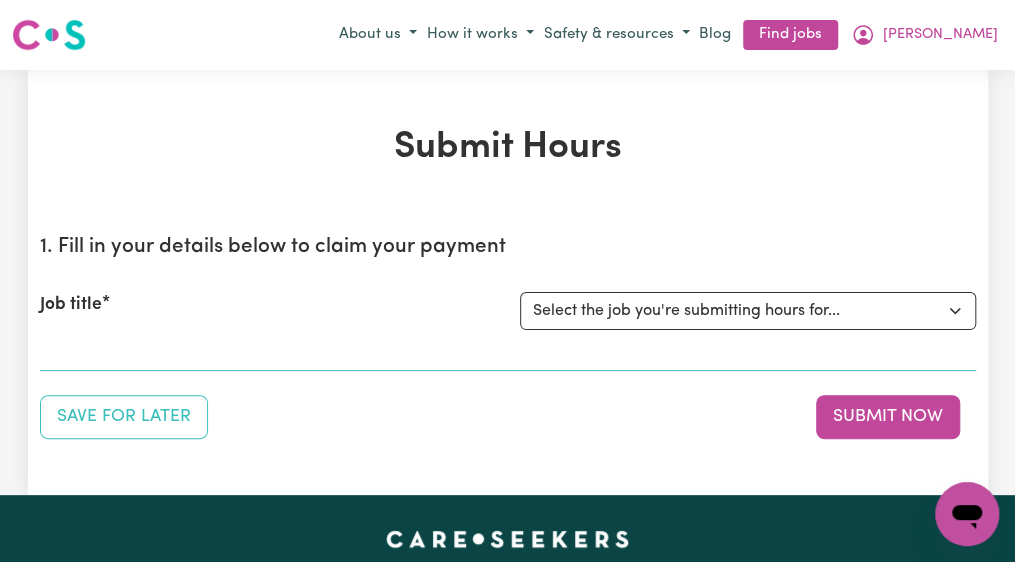 click on "Job title" at bounding box center (71, 305) 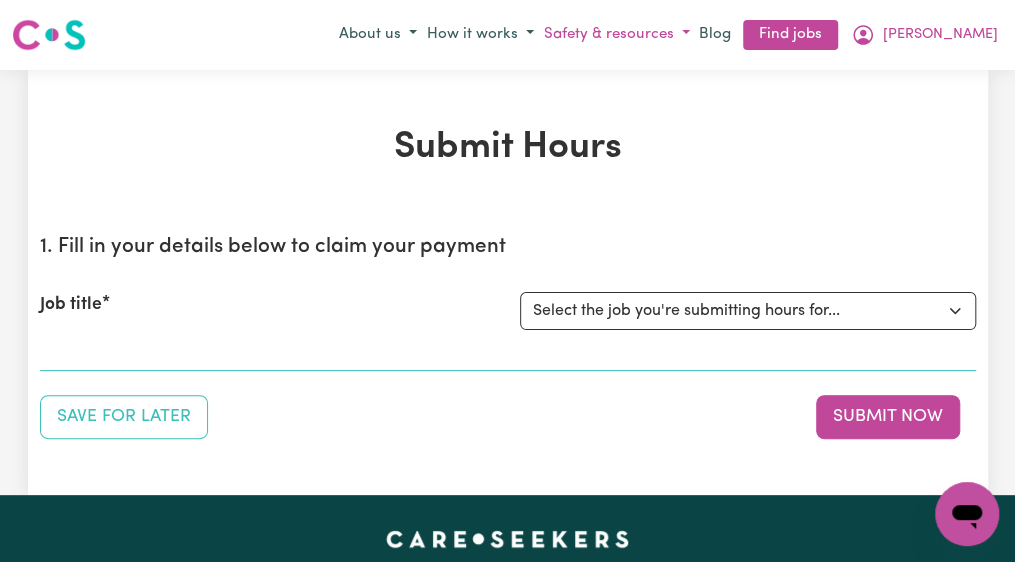 click on "Safety & resources" at bounding box center [617, 35] 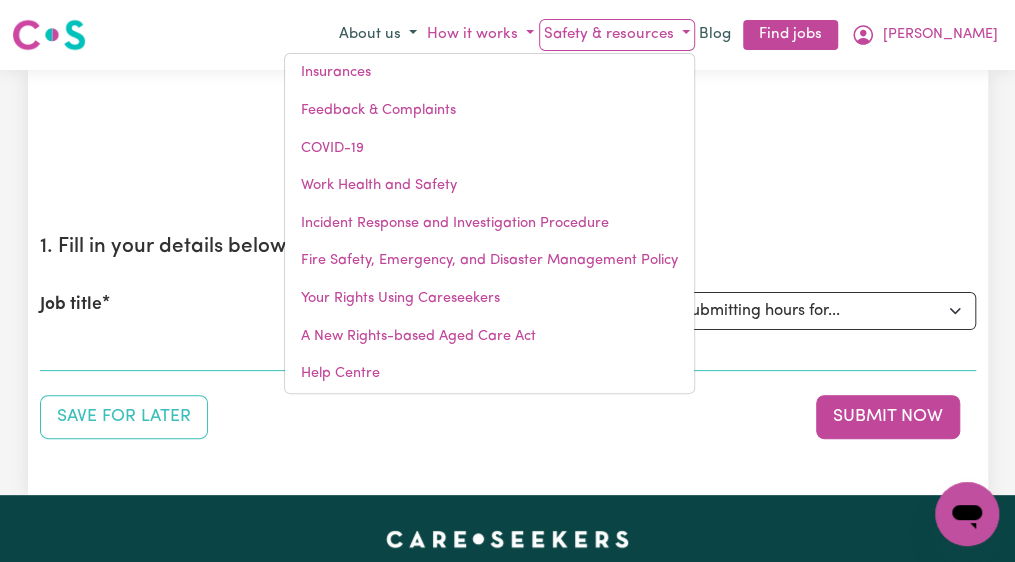 click on "How it works" at bounding box center (480, 35) 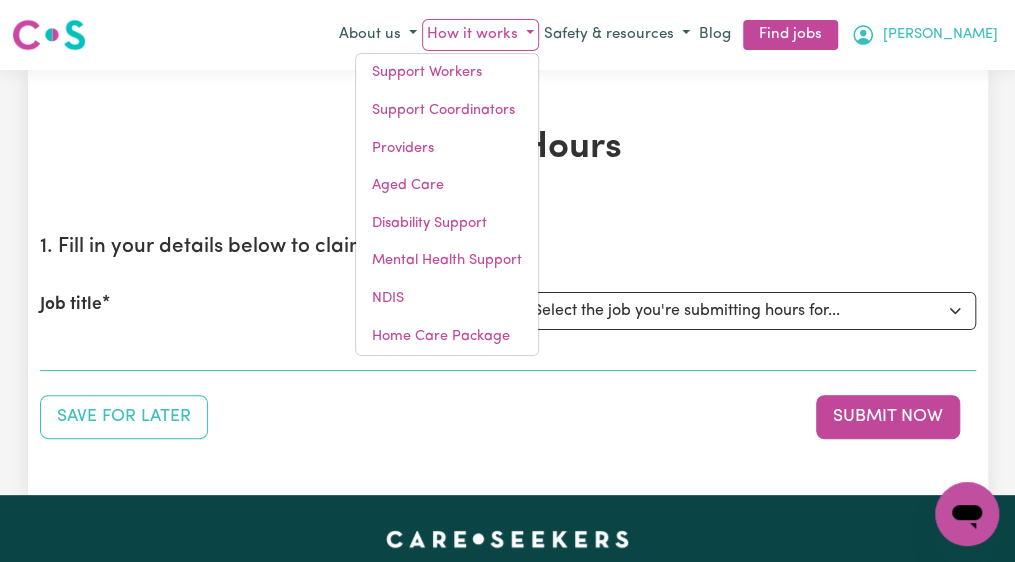 click on "[PERSON_NAME]" at bounding box center [940, 35] 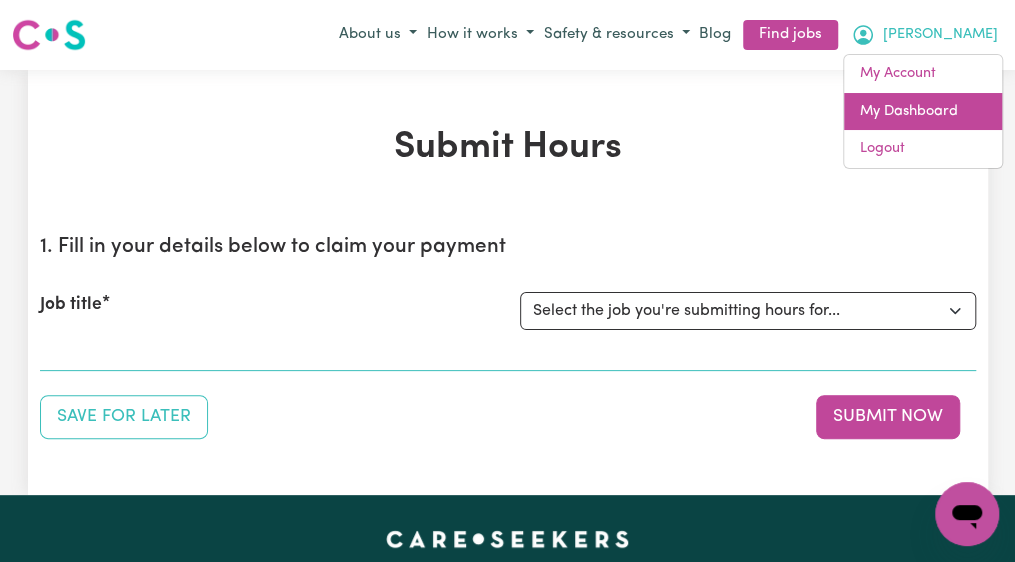 click on "My Dashboard" at bounding box center [923, 112] 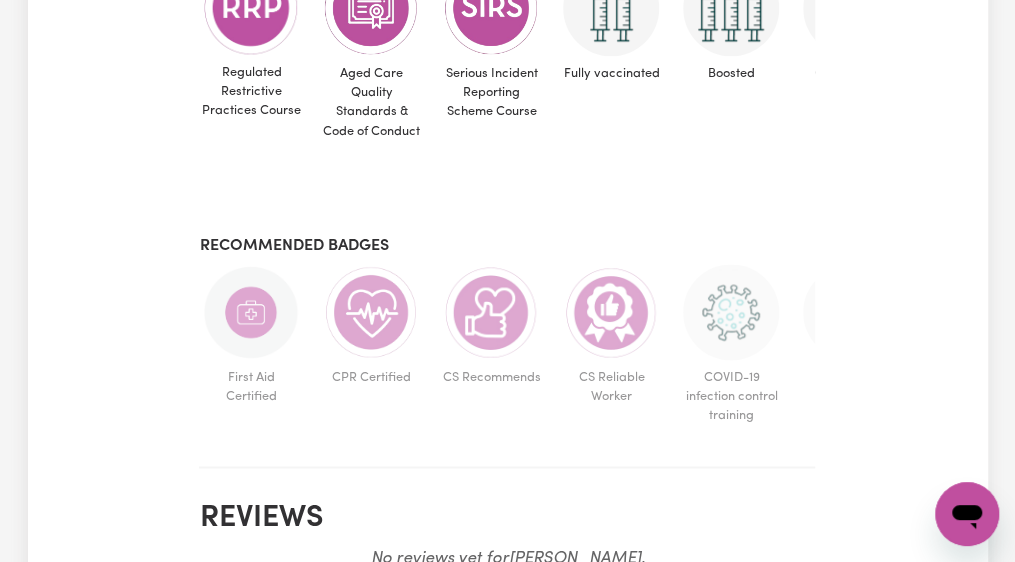 scroll, scrollTop: 1159, scrollLeft: 0, axis: vertical 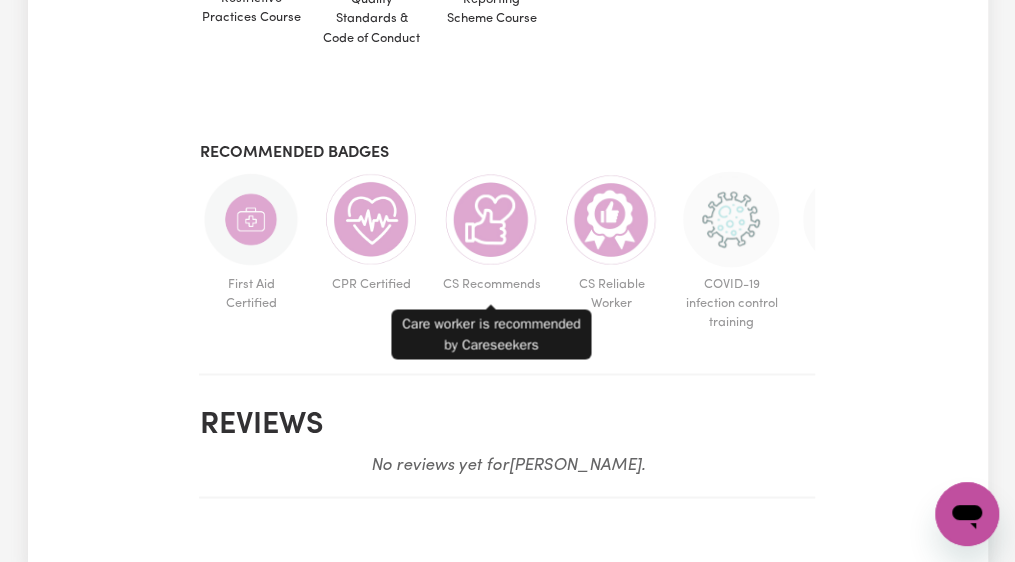 click at bounding box center [491, 219] 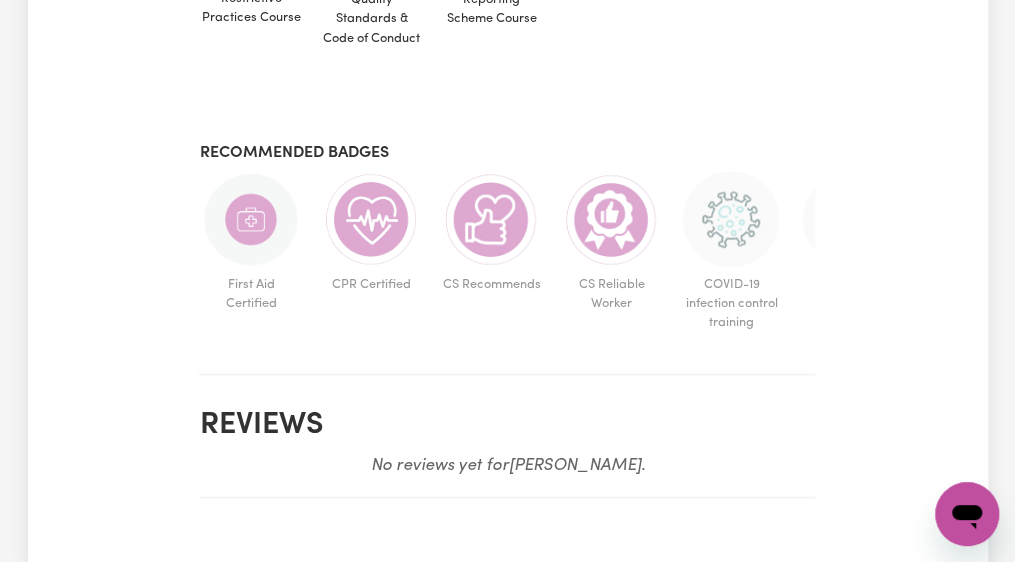 click at bounding box center [491, 219] 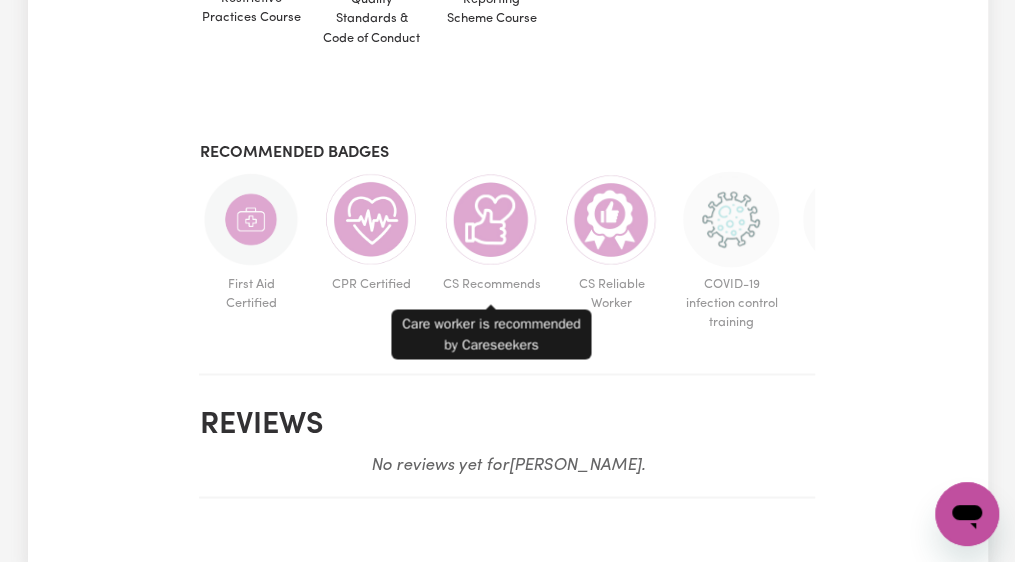 click at bounding box center [491, 219] 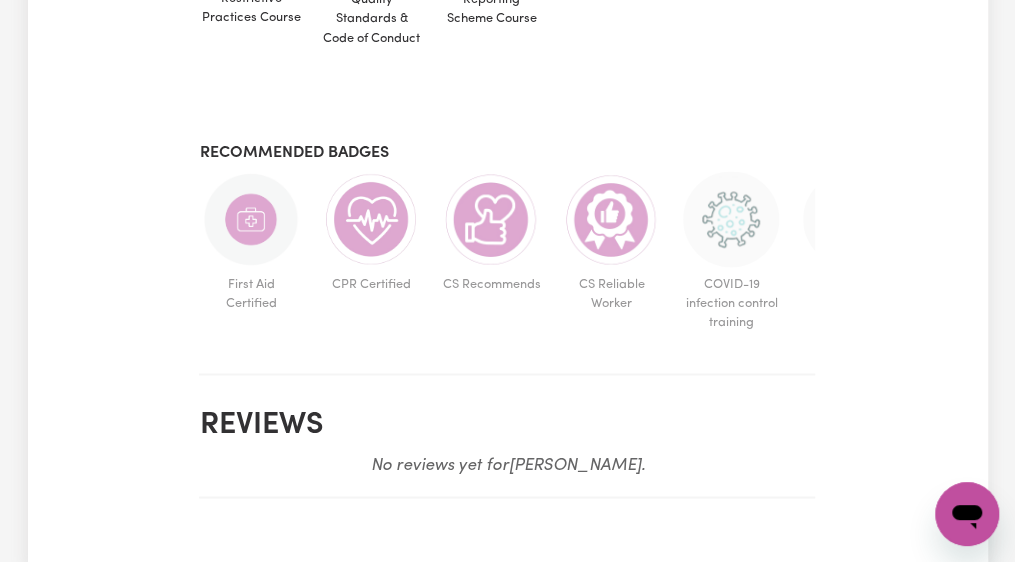 click at bounding box center [491, 219] 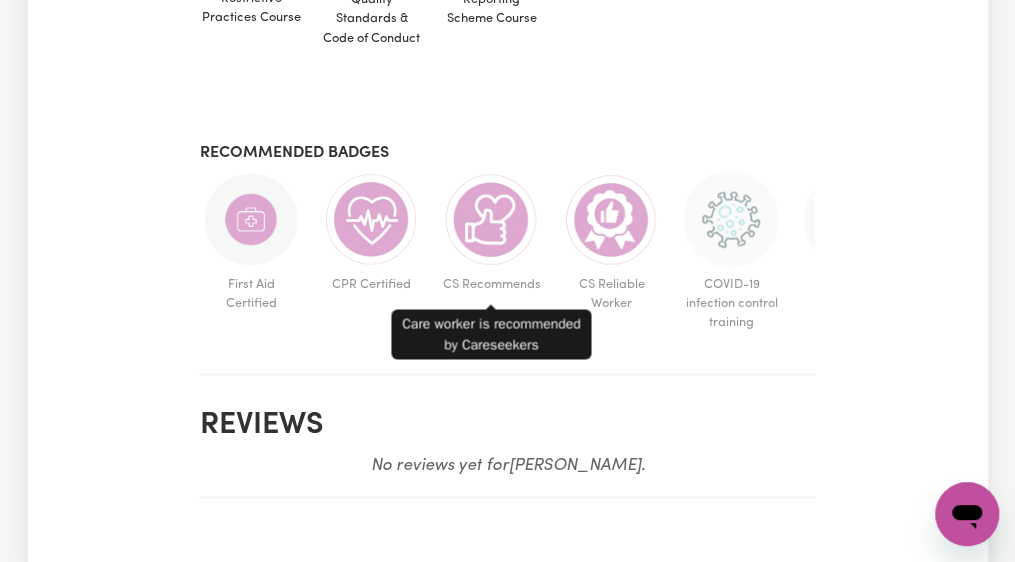click at bounding box center (491, 219) 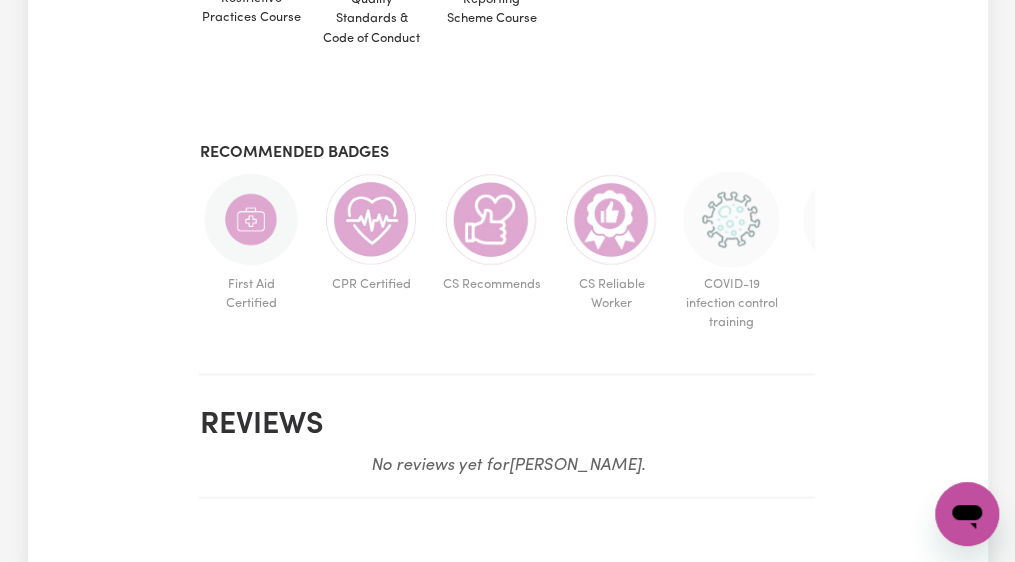 click at bounding box center [491, 219] 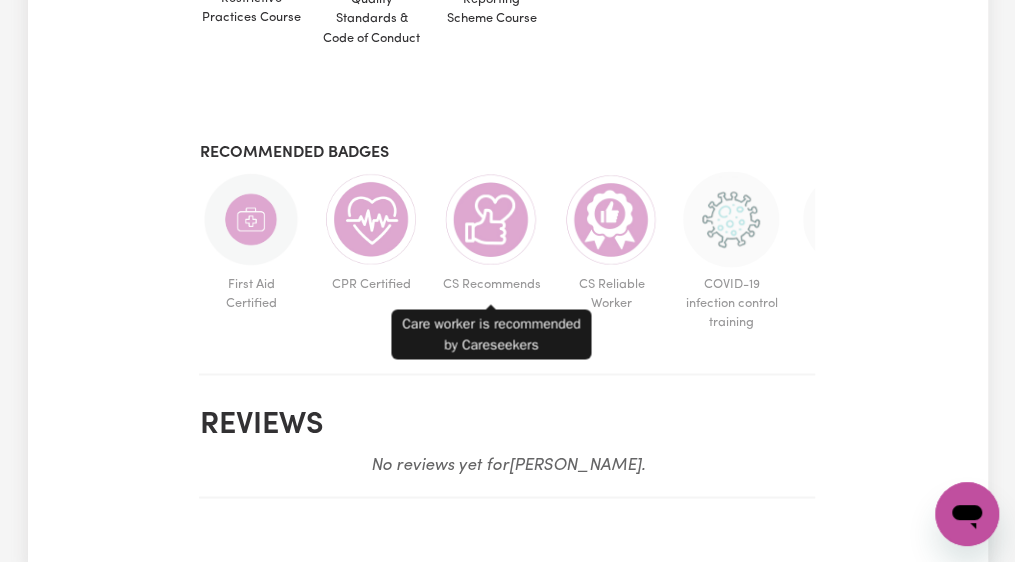click at bounding box center [491, 219] 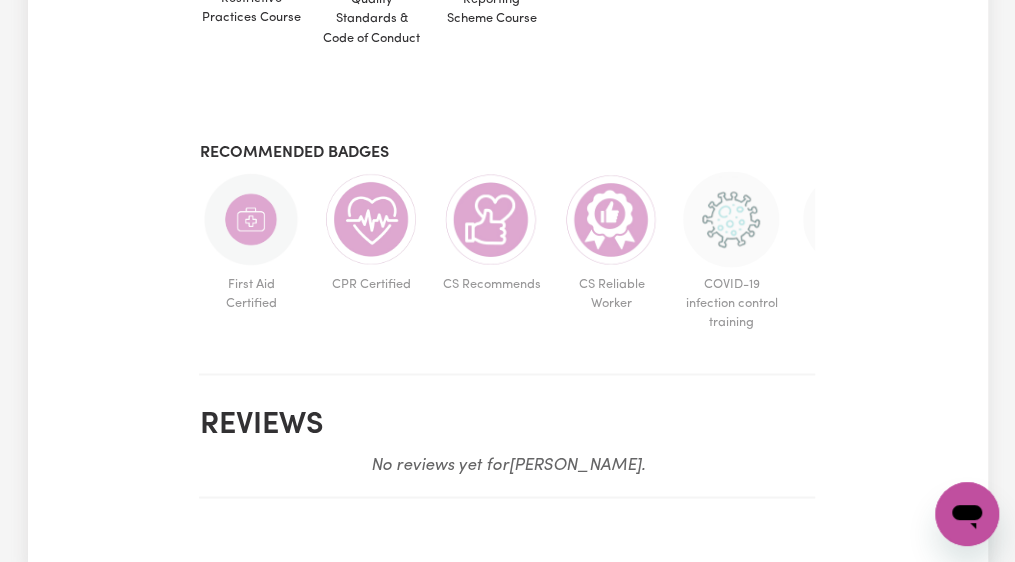 click at bounding box center [491, 219] 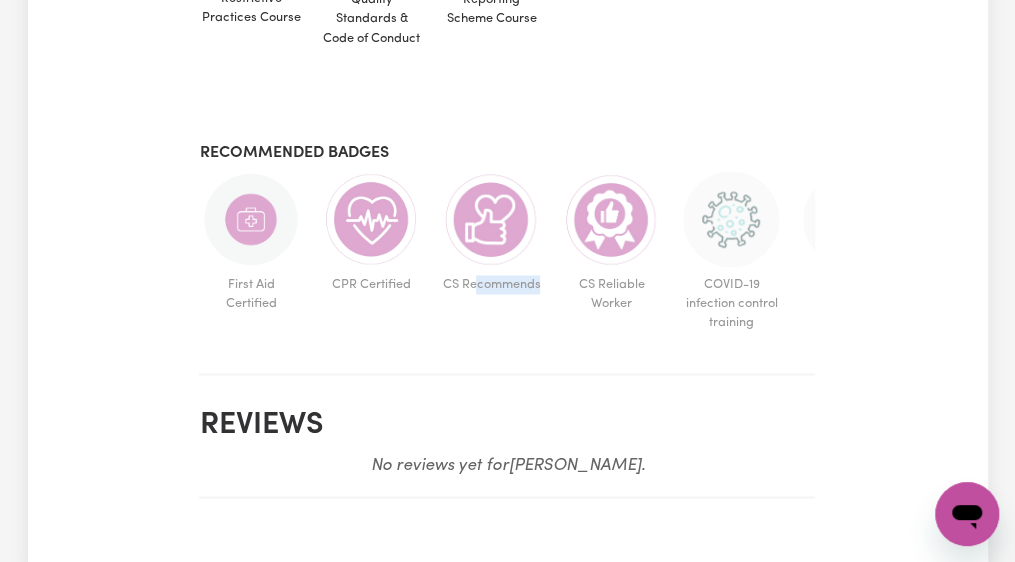 drag, startPoint x: 478, startPoint y: 286, endPoint x: 474, endPoint y: 326, distance: 40.1995 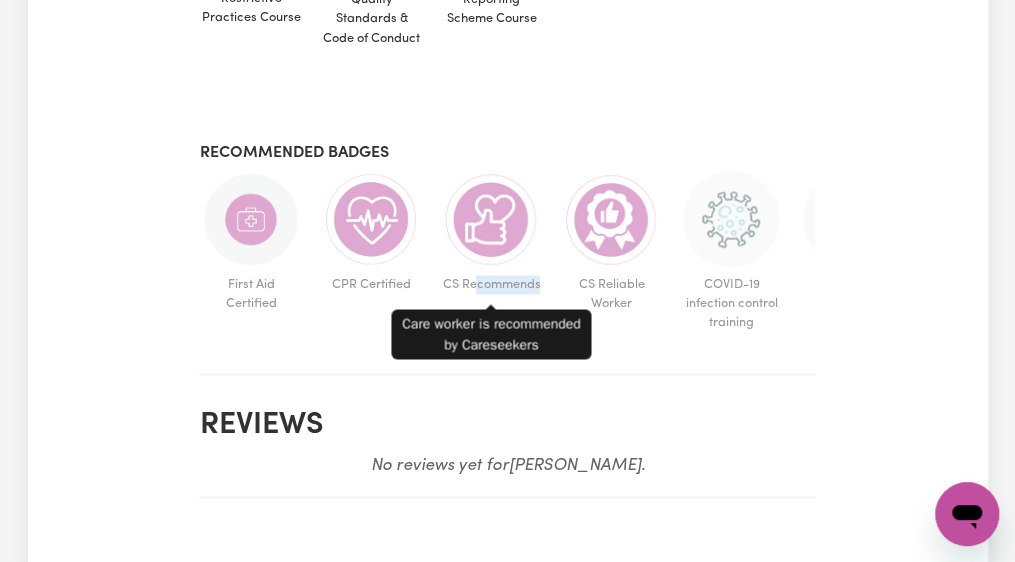 click at bounding box center (491, 219) 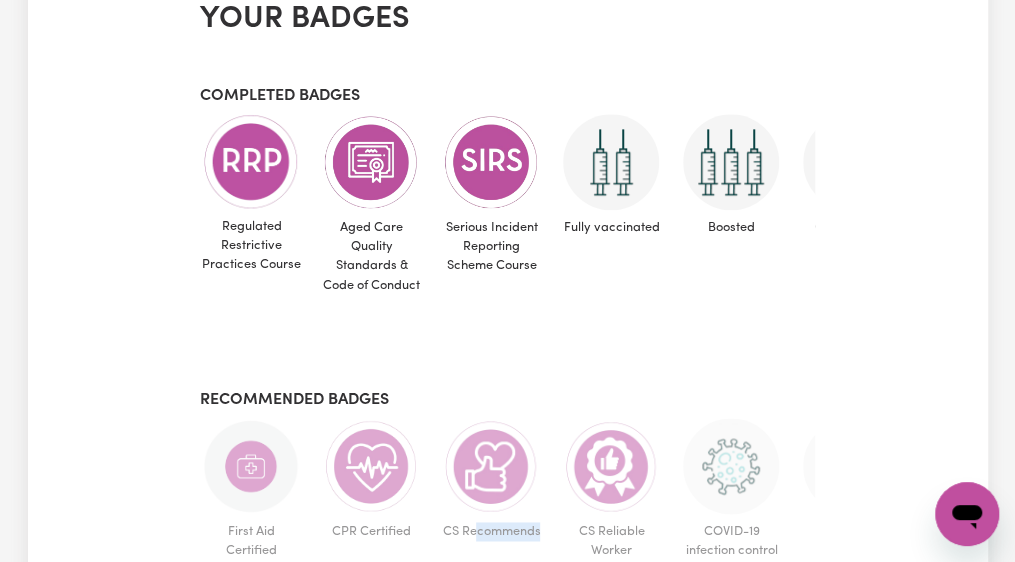scroll, scrollTop: 893, scrollLeft: 0, axis: vertical 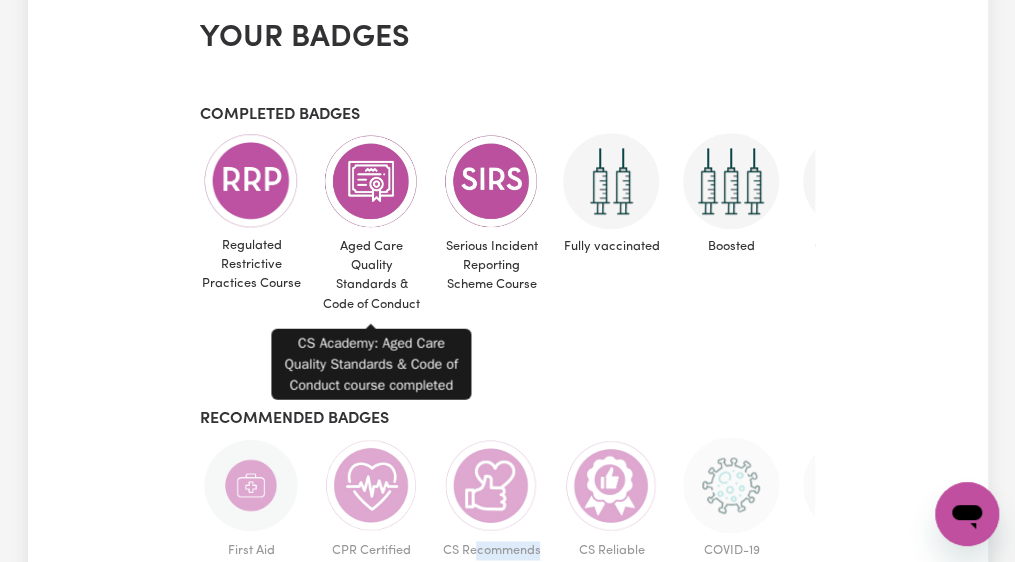 click at bounding box center (371, 181) 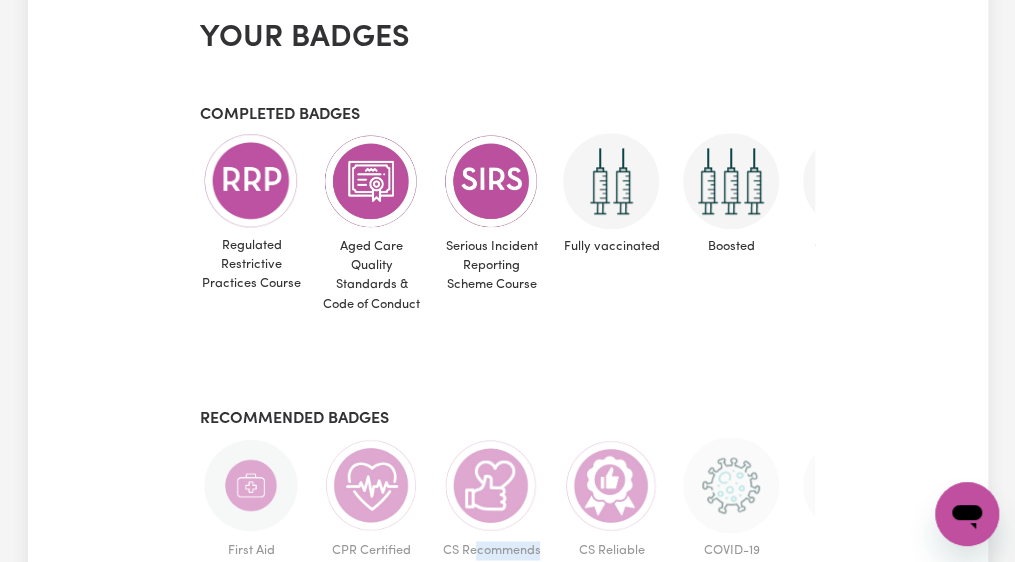 click at bounding box center (371, 181) 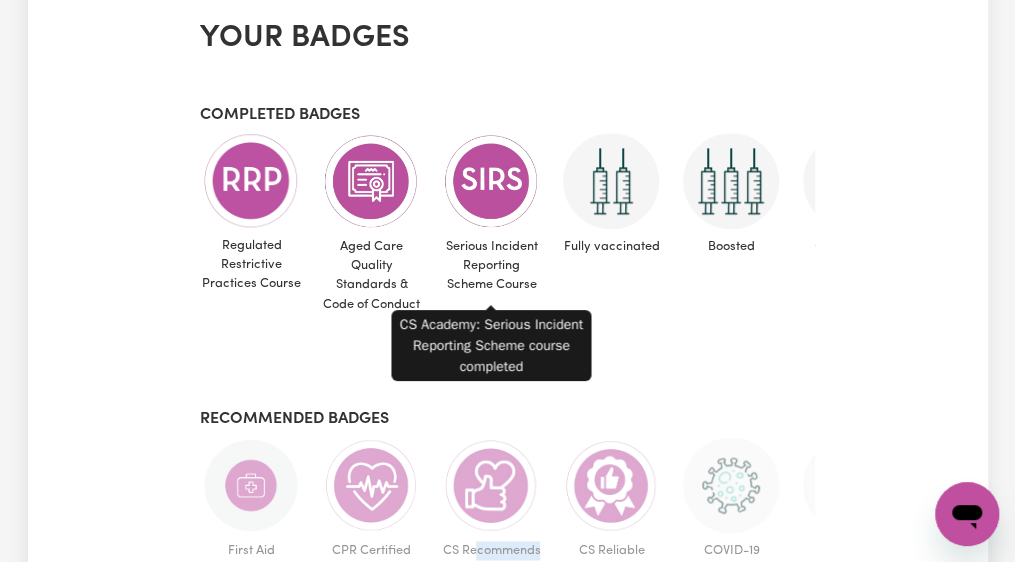 click at bounding box center [491, 181] 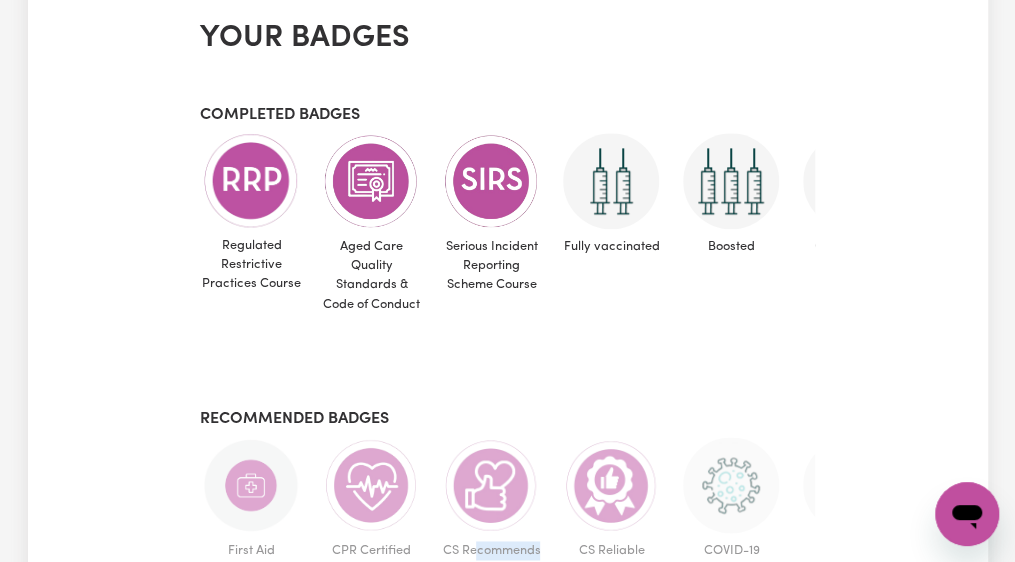 click at bounding box center [491, 181] 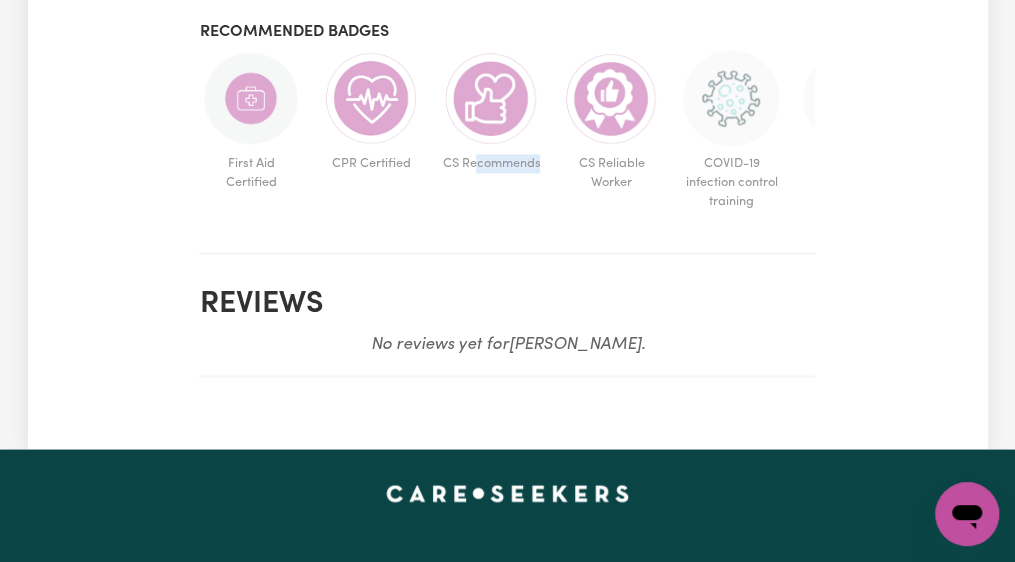 scroll, scrollTop: 1346, scrollLeft: 0, axis: vertical 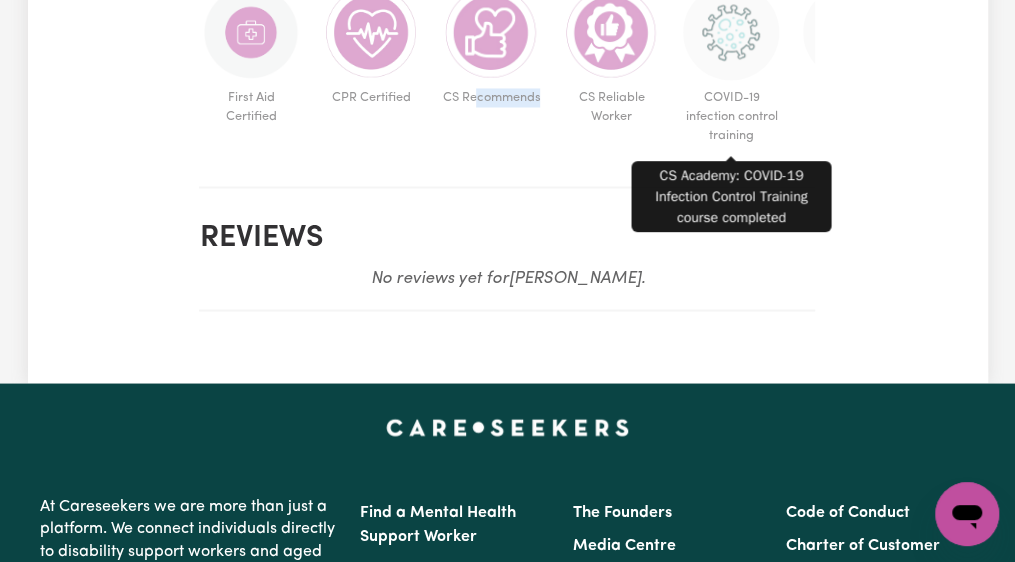 click at bounding box center (731, 32) 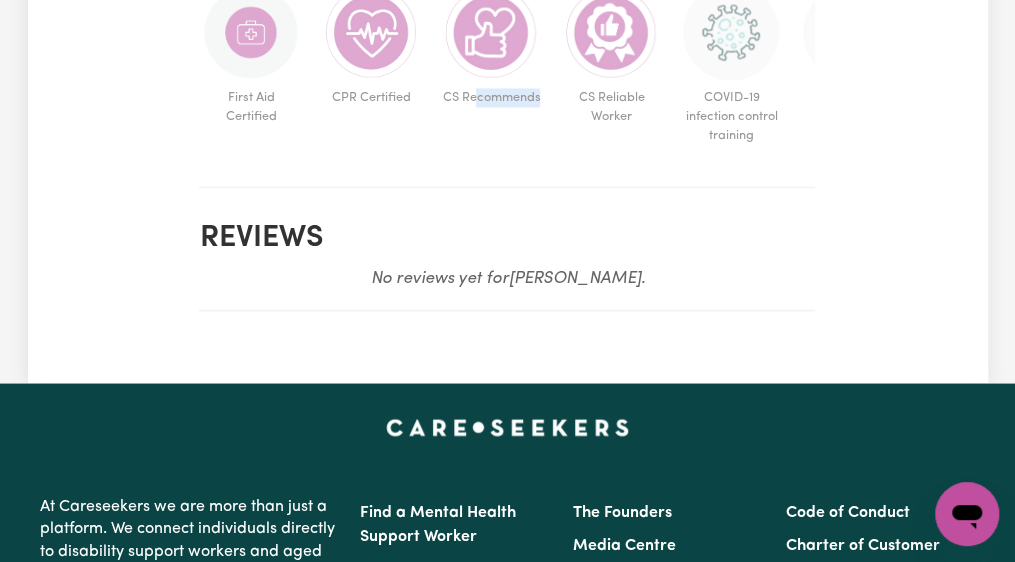 click at bounding box center [731, 32] 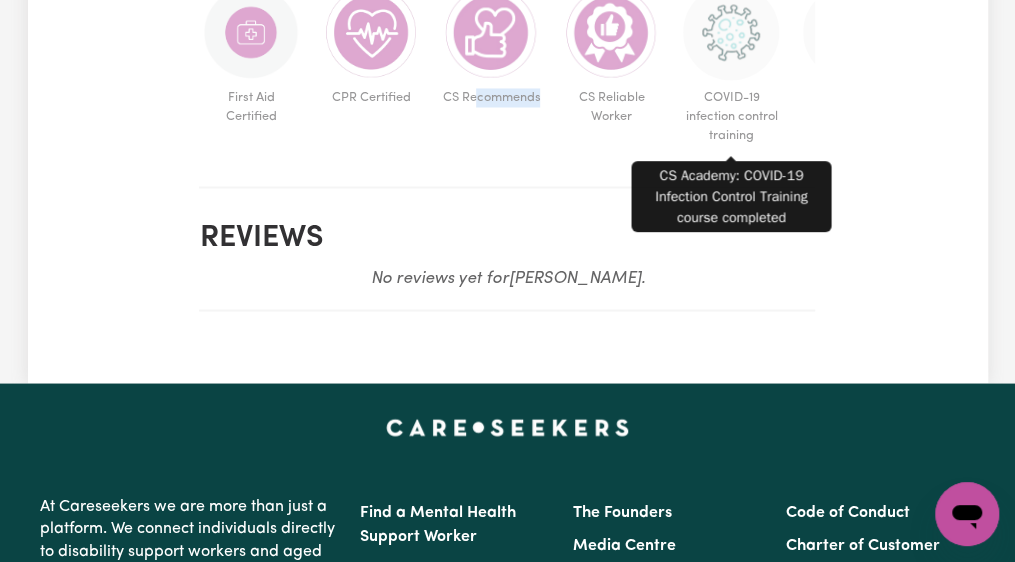 click at bounding box center [731, 32] 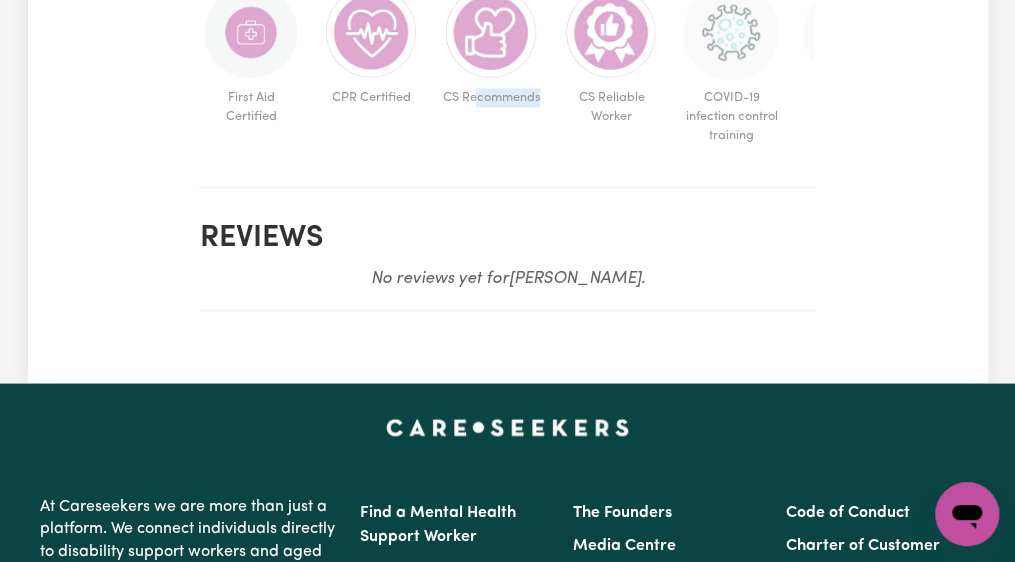 click at bounding box center (731, 32) 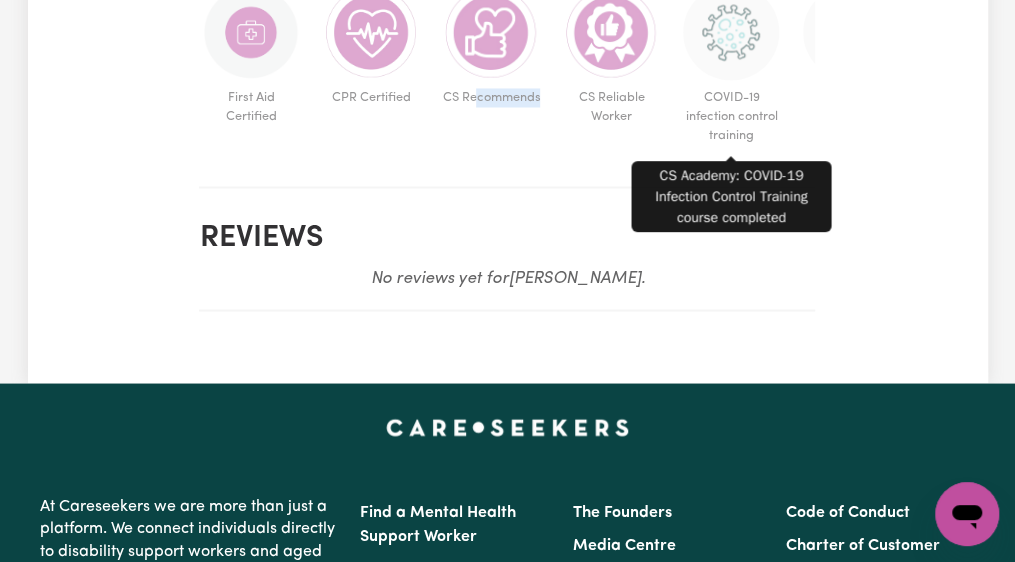 click at bounding box center (731, 32) 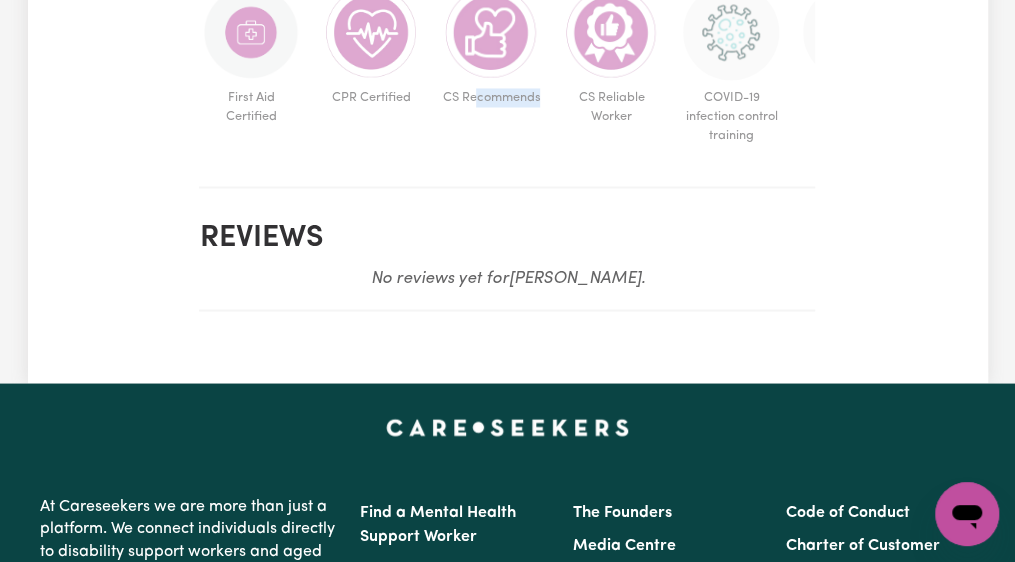 click at bounding box center (731, 32) 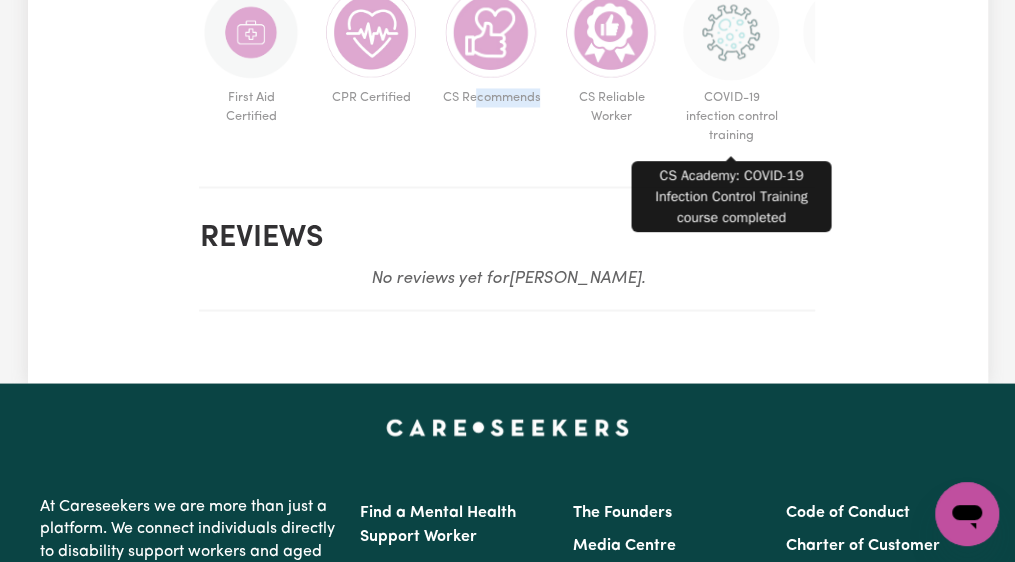 click at bounding box center (731, 32) 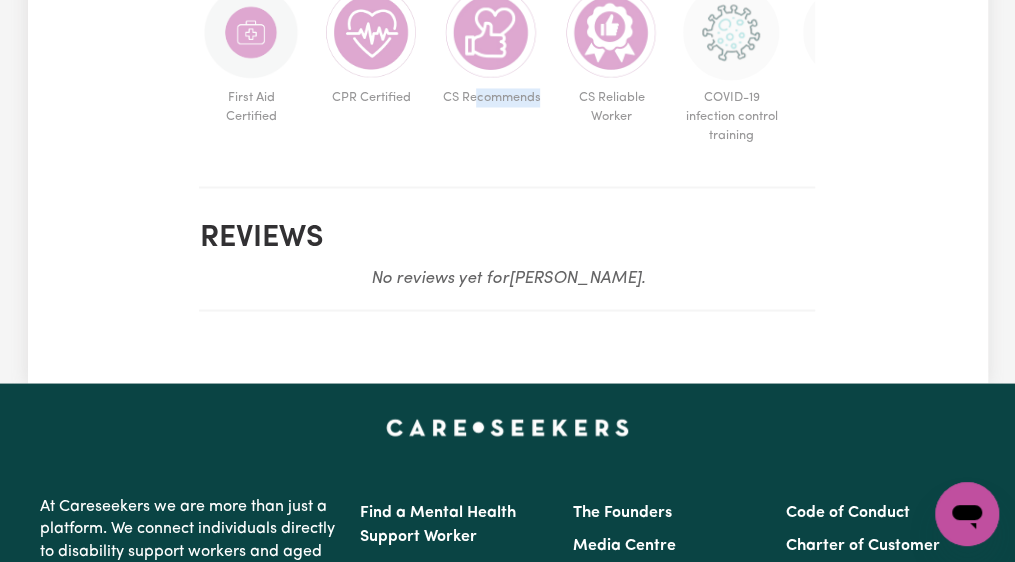 click at bounding box center [731, 32] 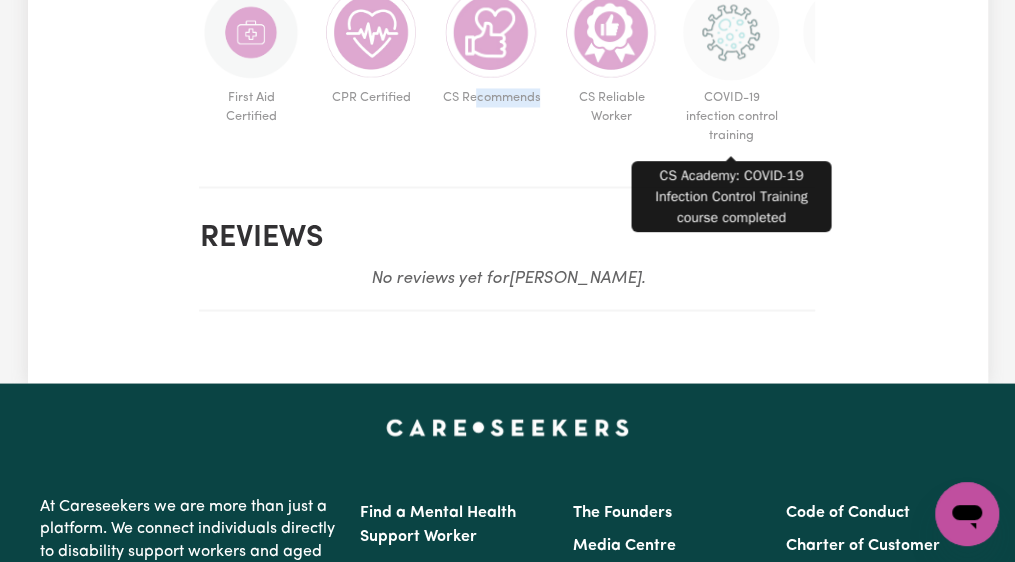 click at bounding box center (731, 32) 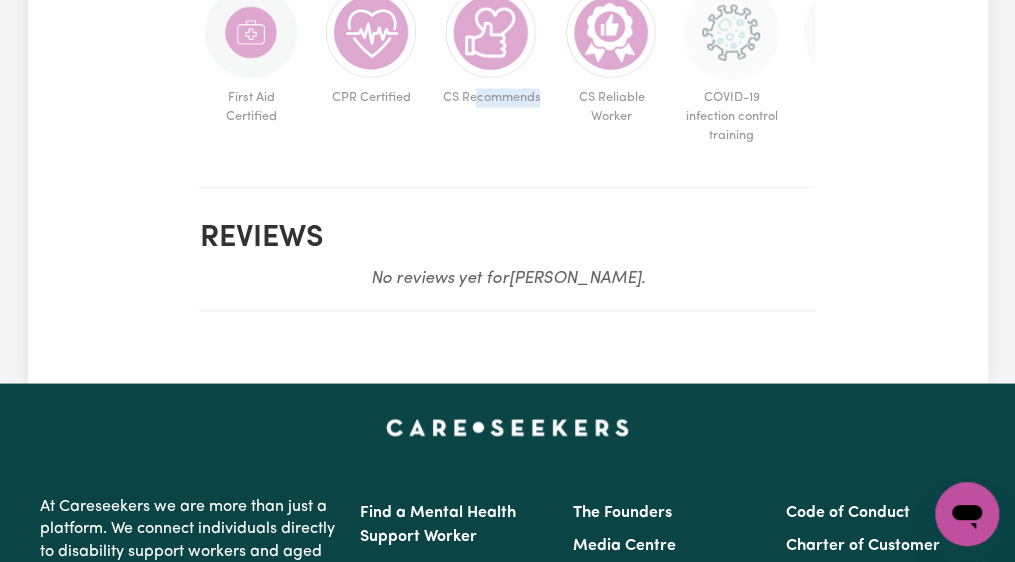 click at bounding box center (731, 32) 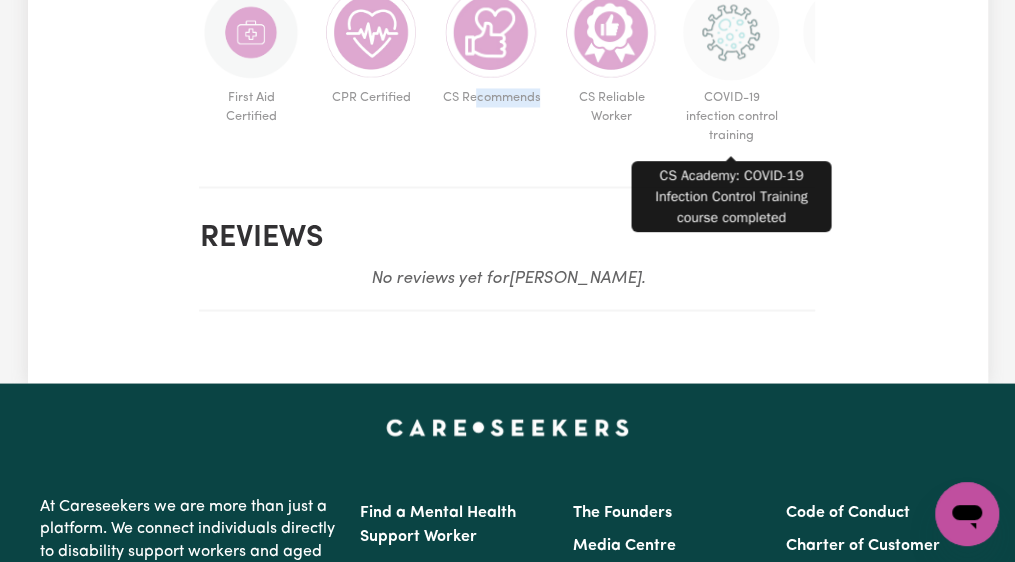 drag, startPoint x: 738, startPoint y: 33, endPoint x: 836, endPoint y: -18, distance: 110.47624 